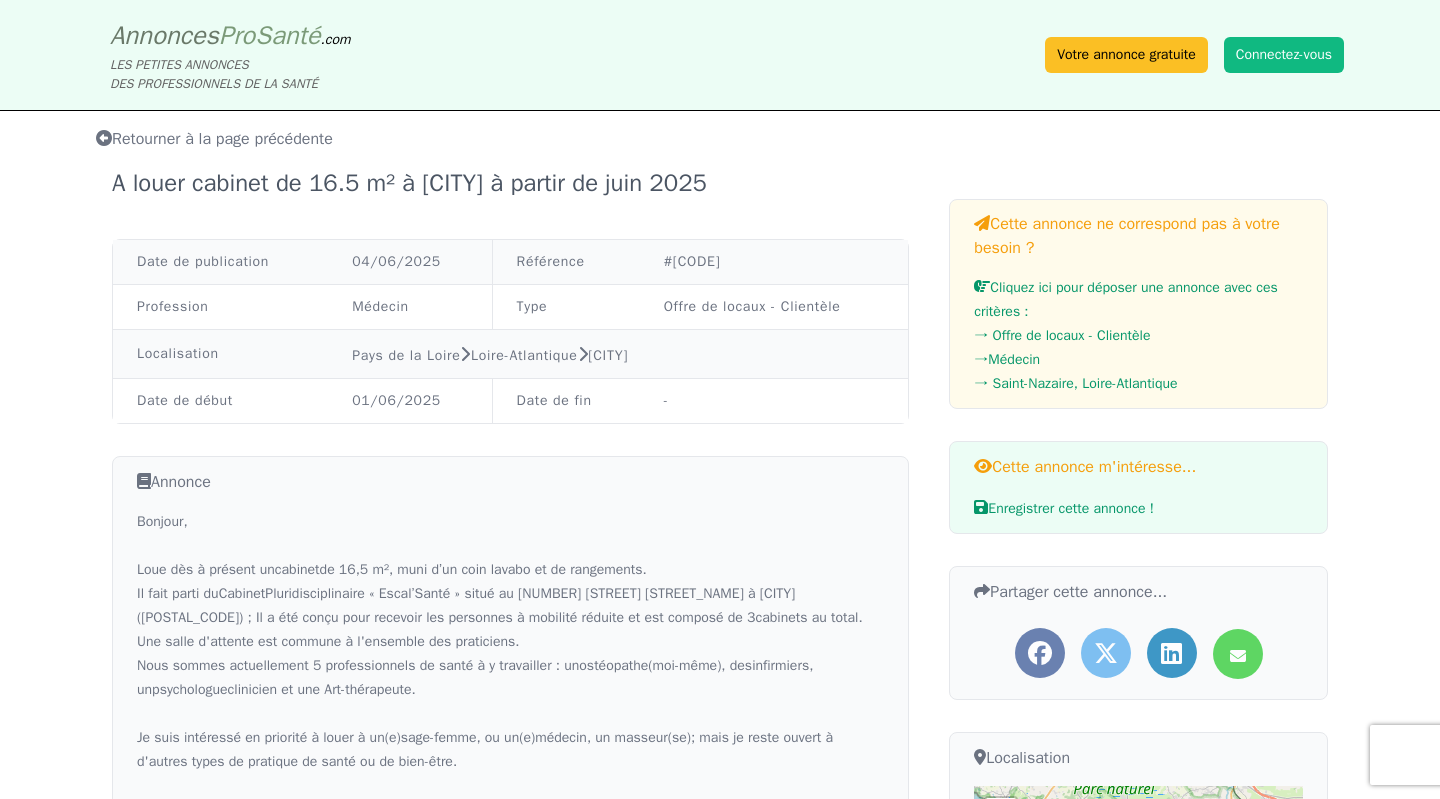 scroll, scrollTop: 0, scrollLeft: 0, axis: both 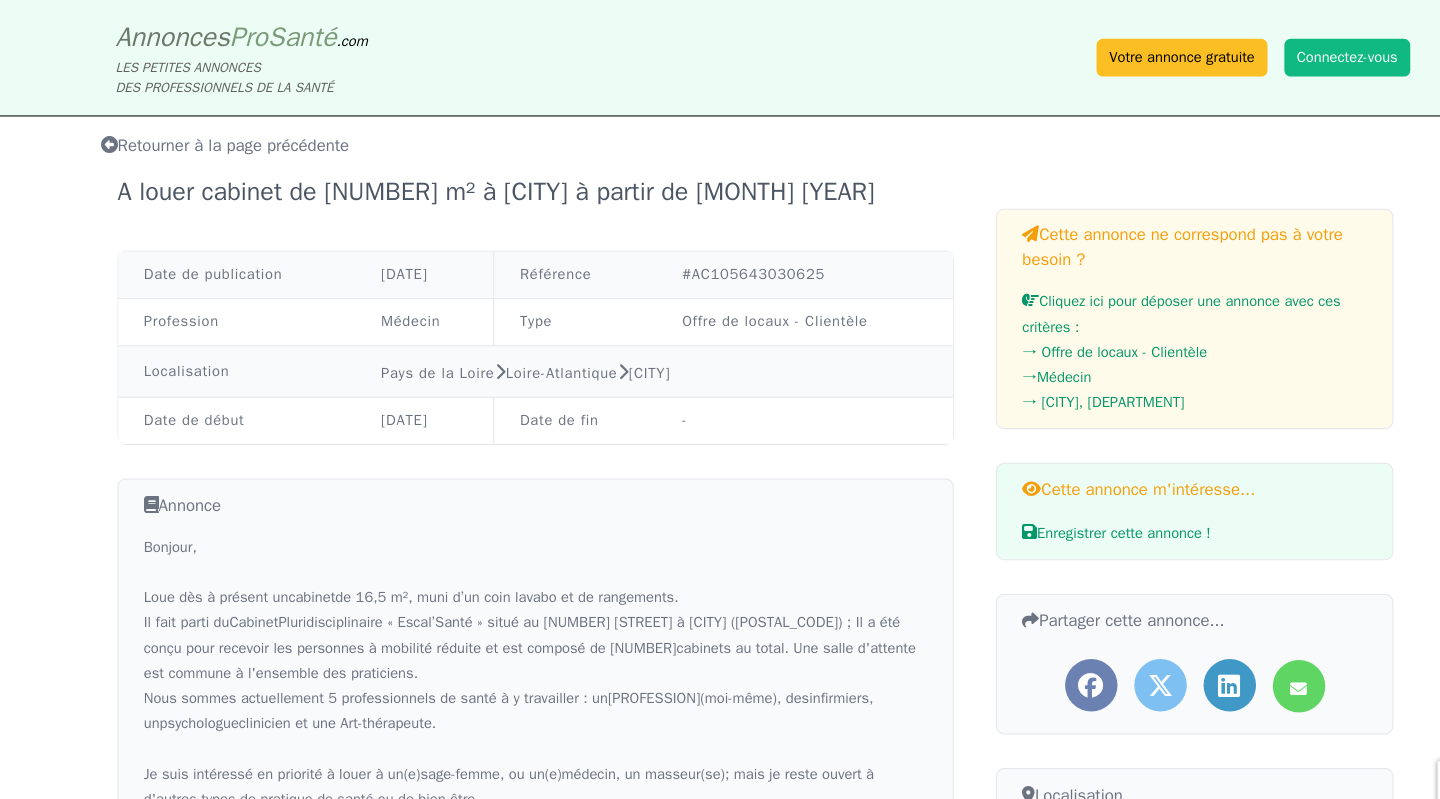 click on "Retourner à la page précédente" at bounding box center (214, 139) 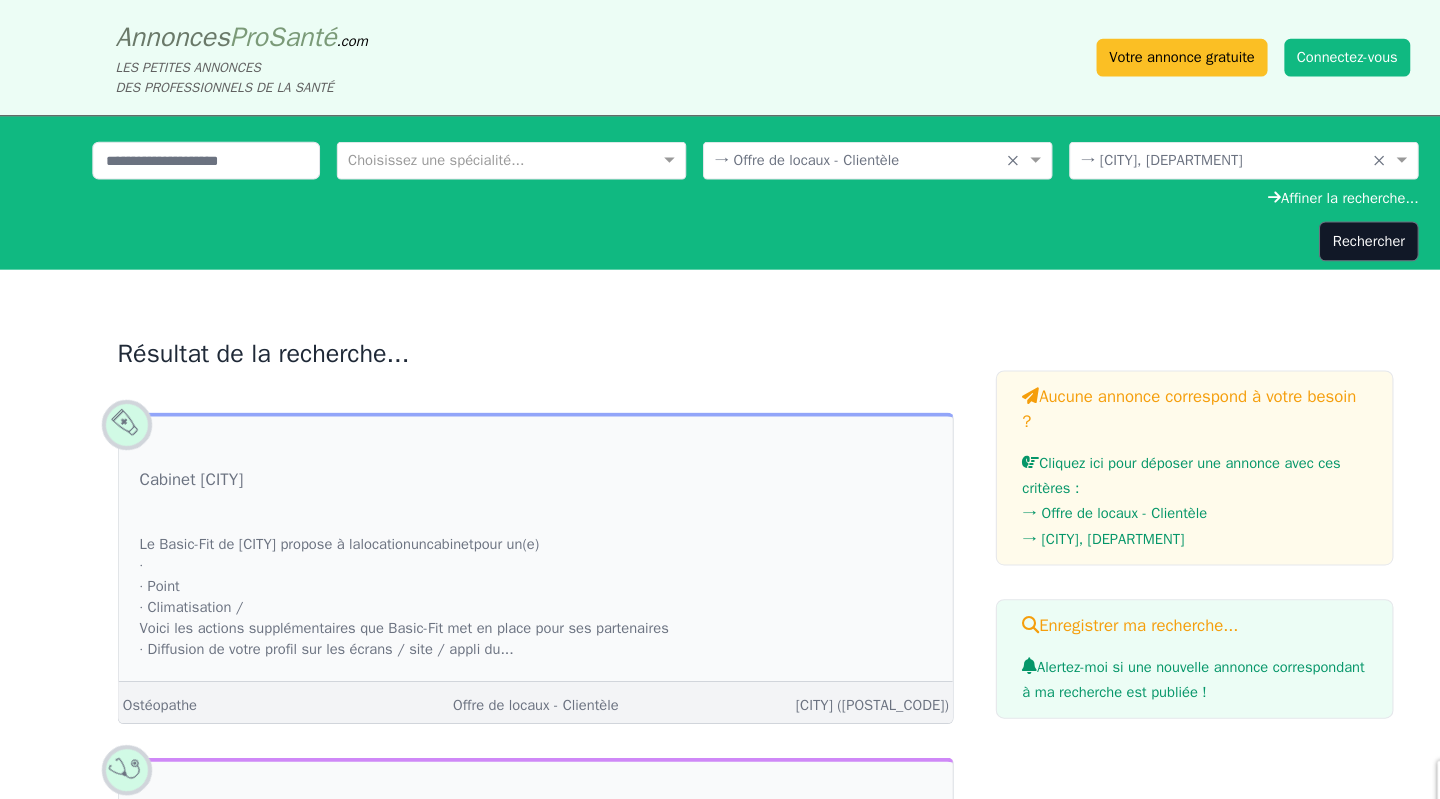 scroll, scrollTop: 0, scrollLeft: 0, axis: both 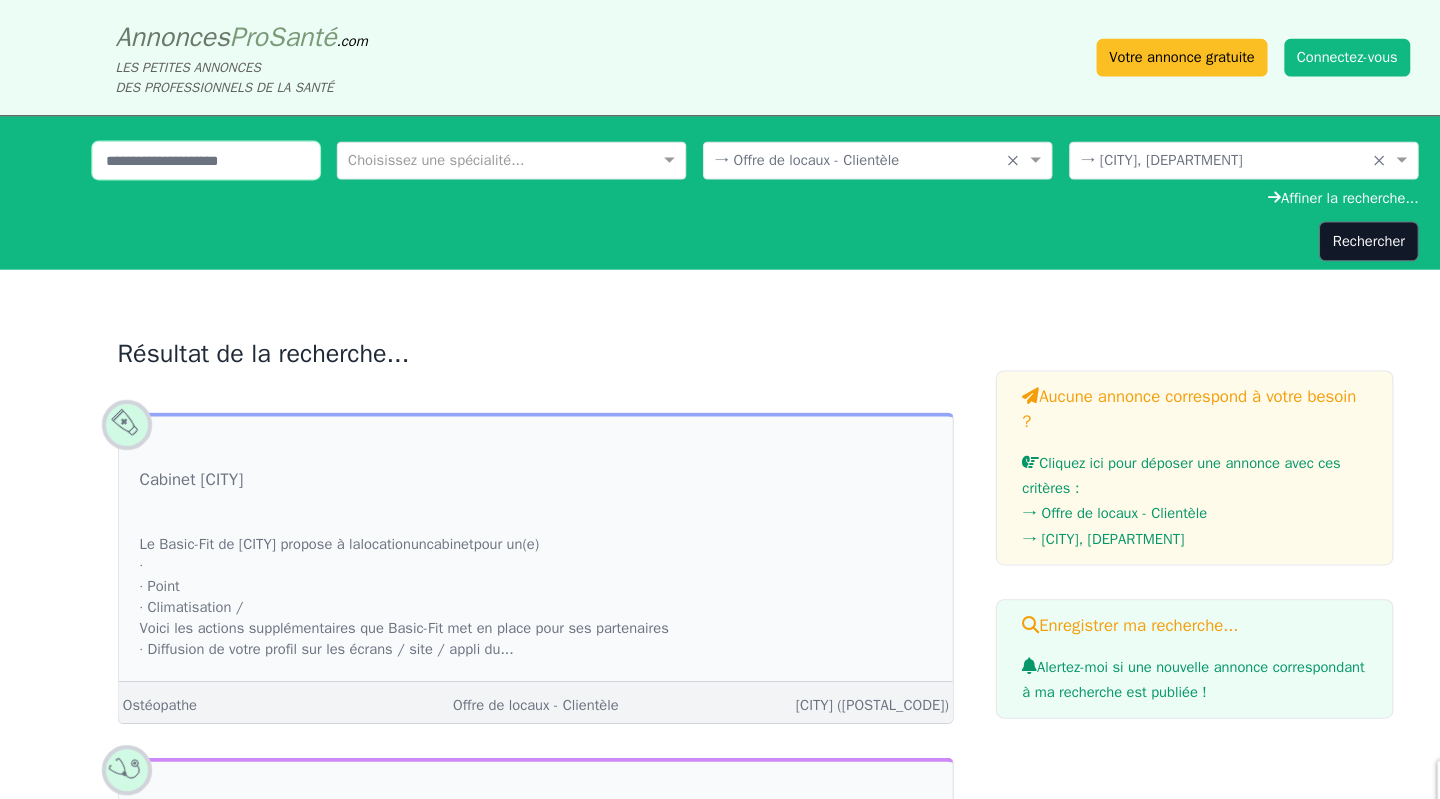click at bounding box center [196, 153] 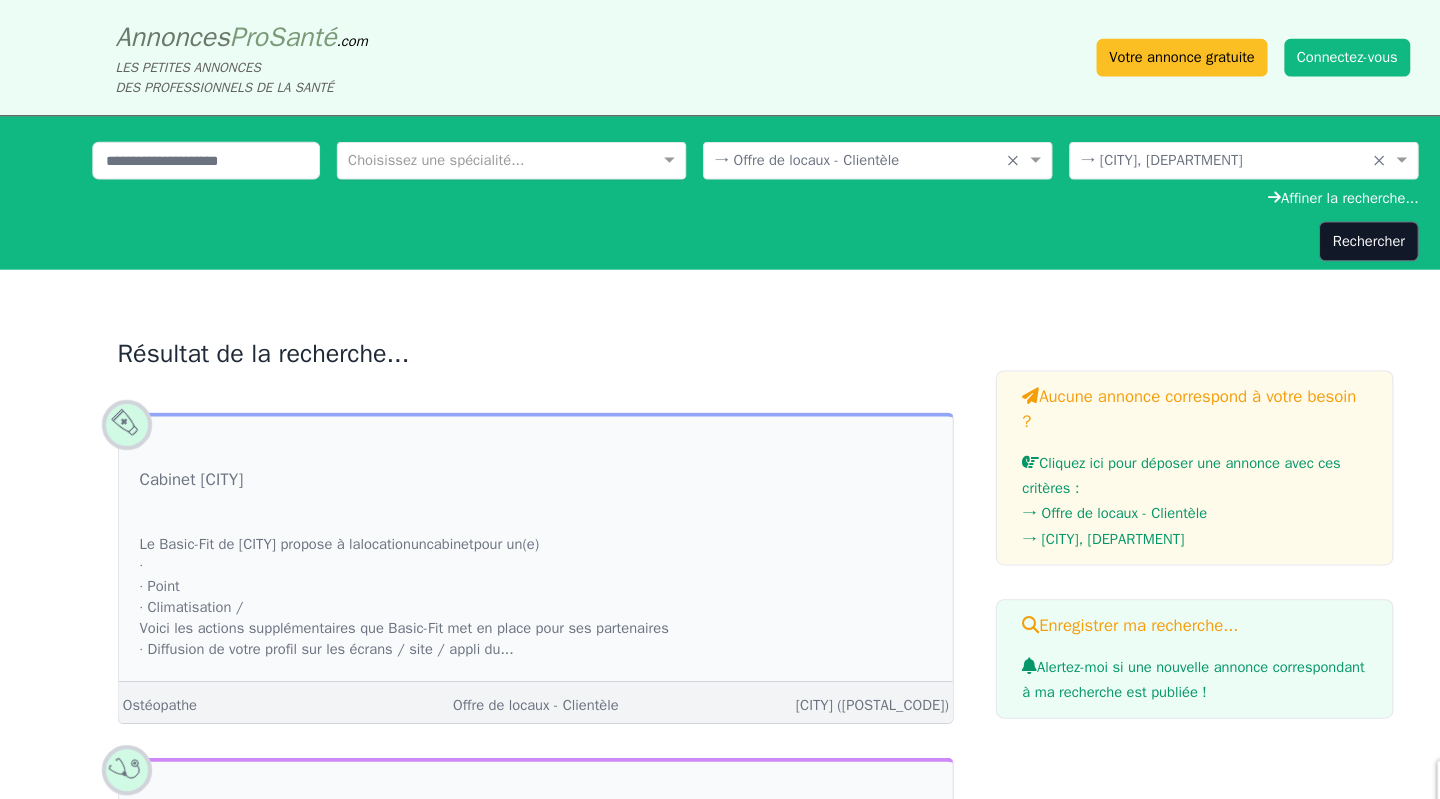 click on "Choisissez une spécialité..." at bounding box center (487, 153) 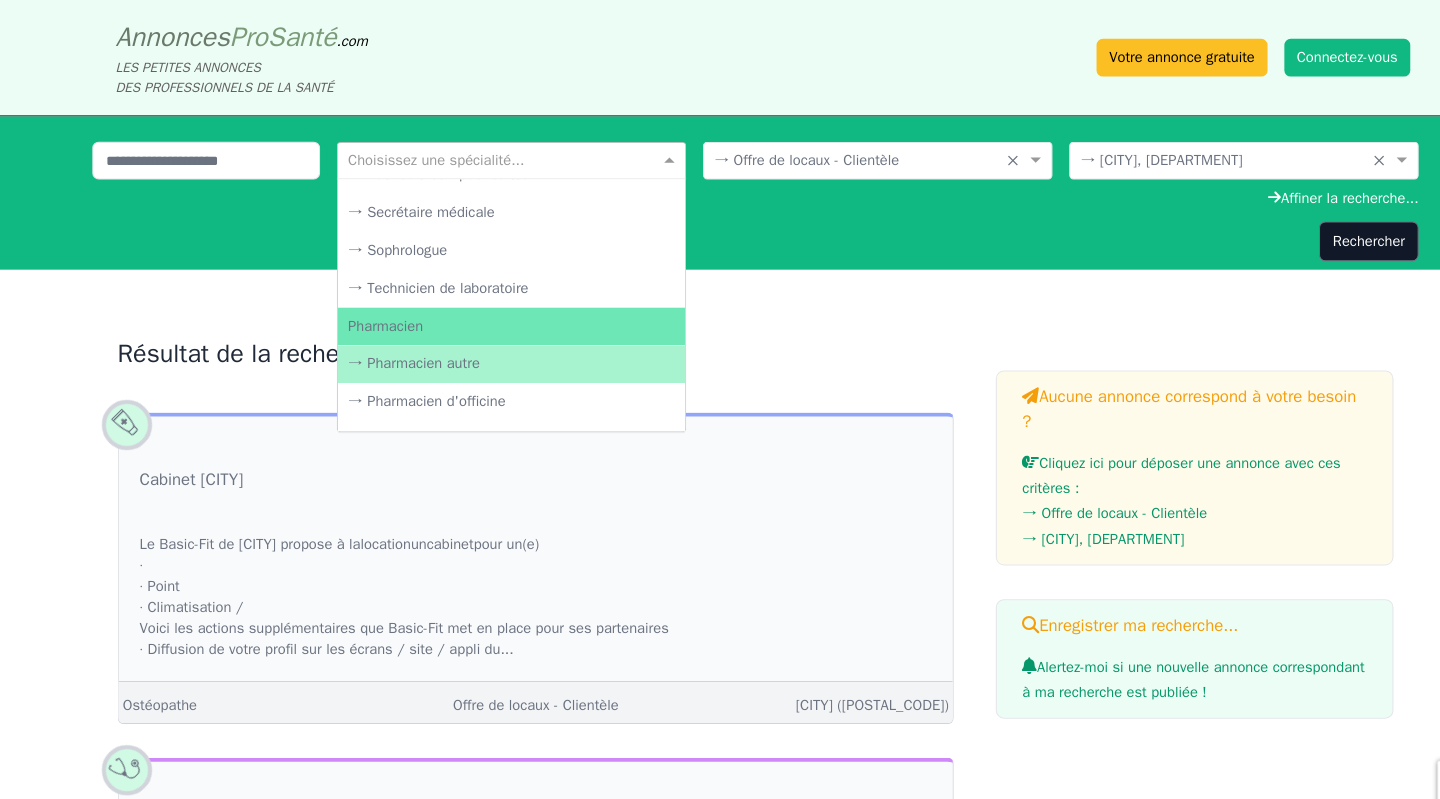 scroll, scrollTop: 3506, scrollLeft: 0, axis: vertical 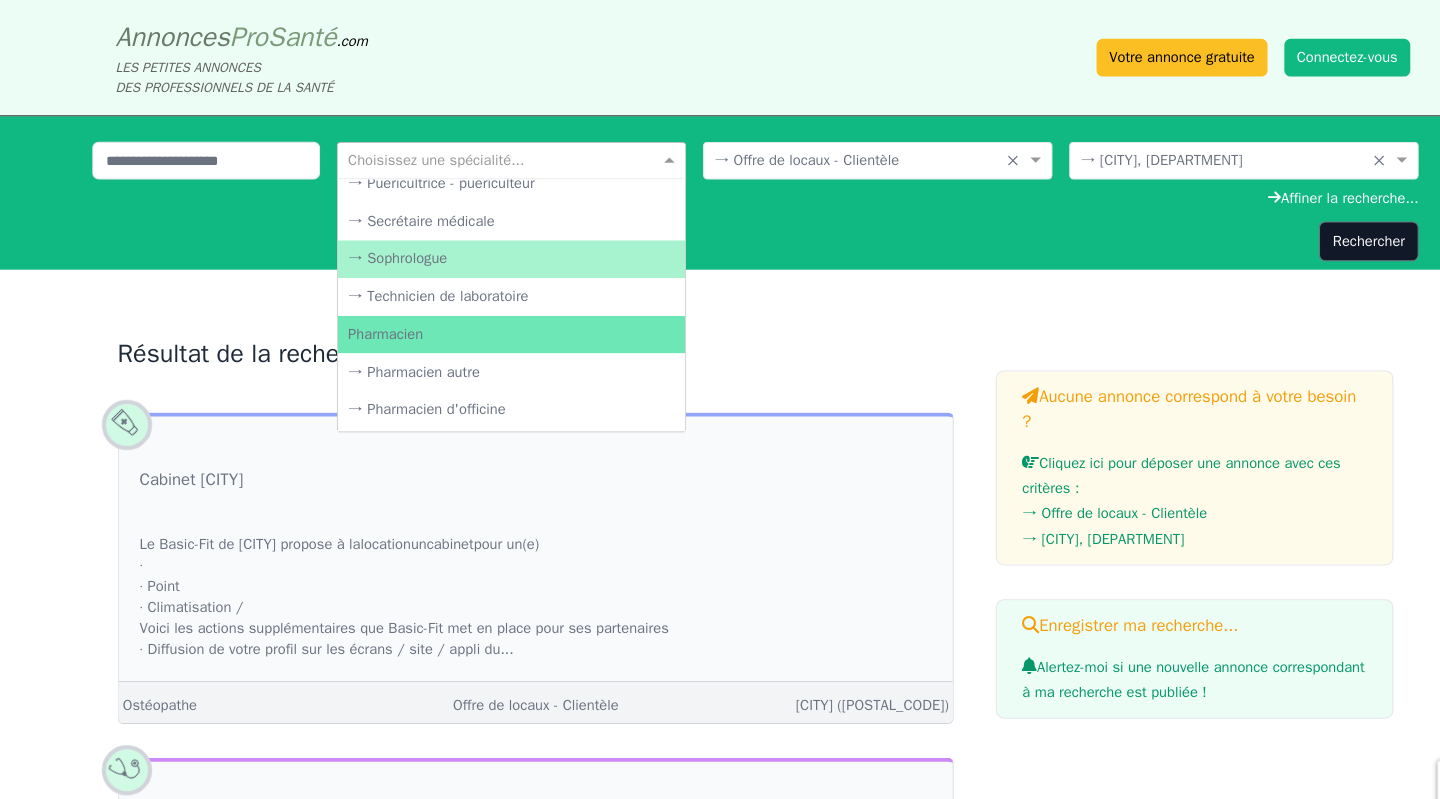 click on "→ Sophrologue" at bounding box center [487, 247] 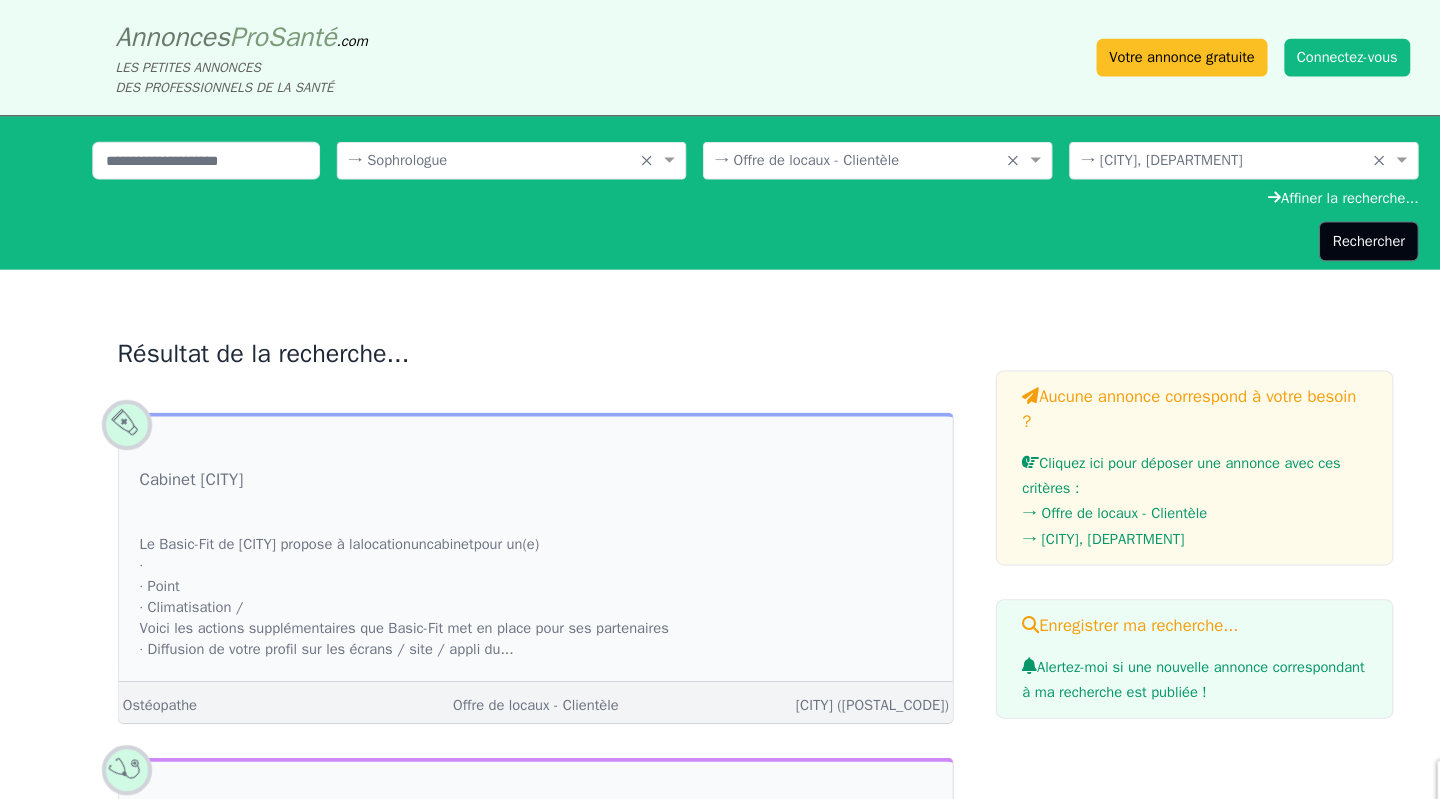 click on "Rechercher" at bounding box center [1304, 230] 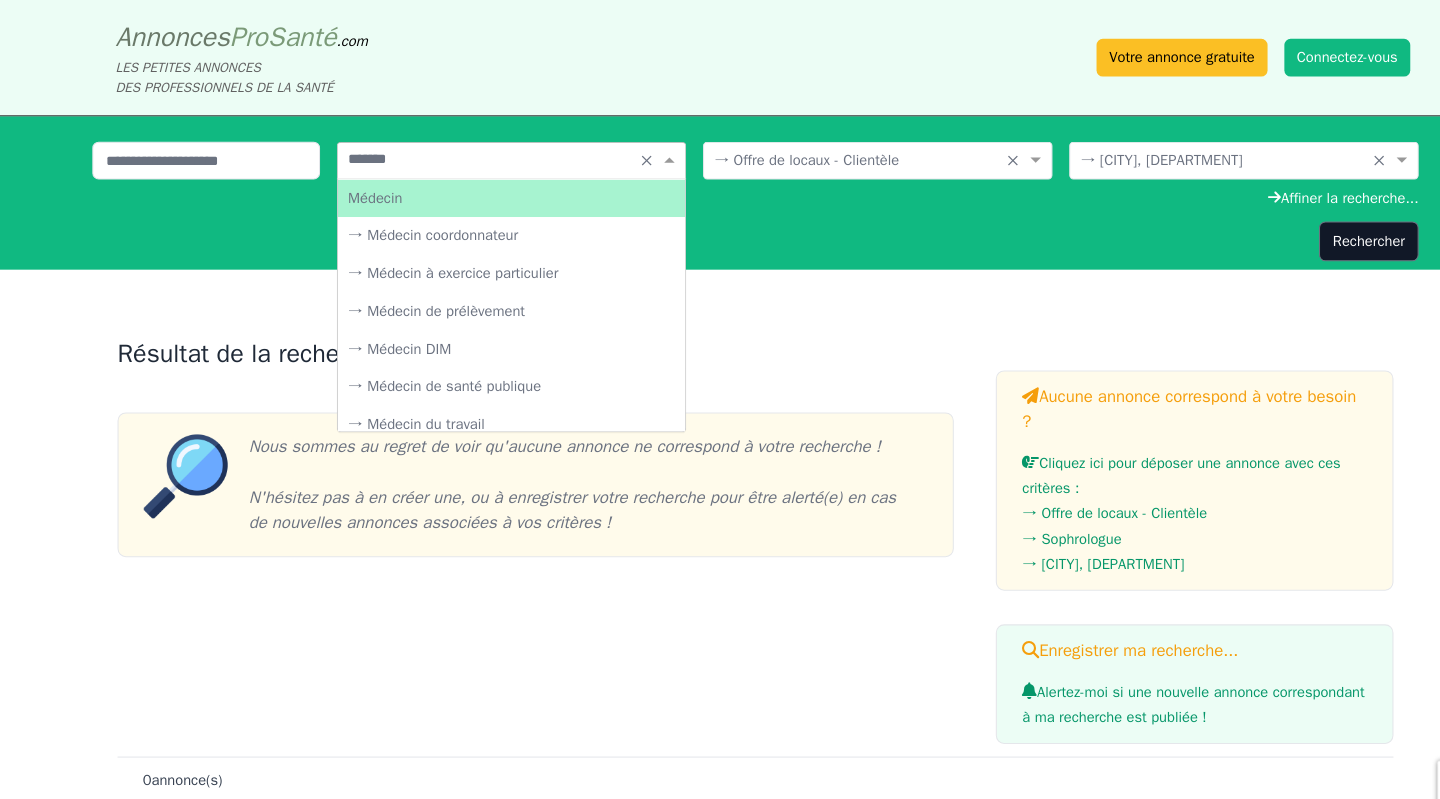 click on "Médecin" at bounding box center (487, 189) 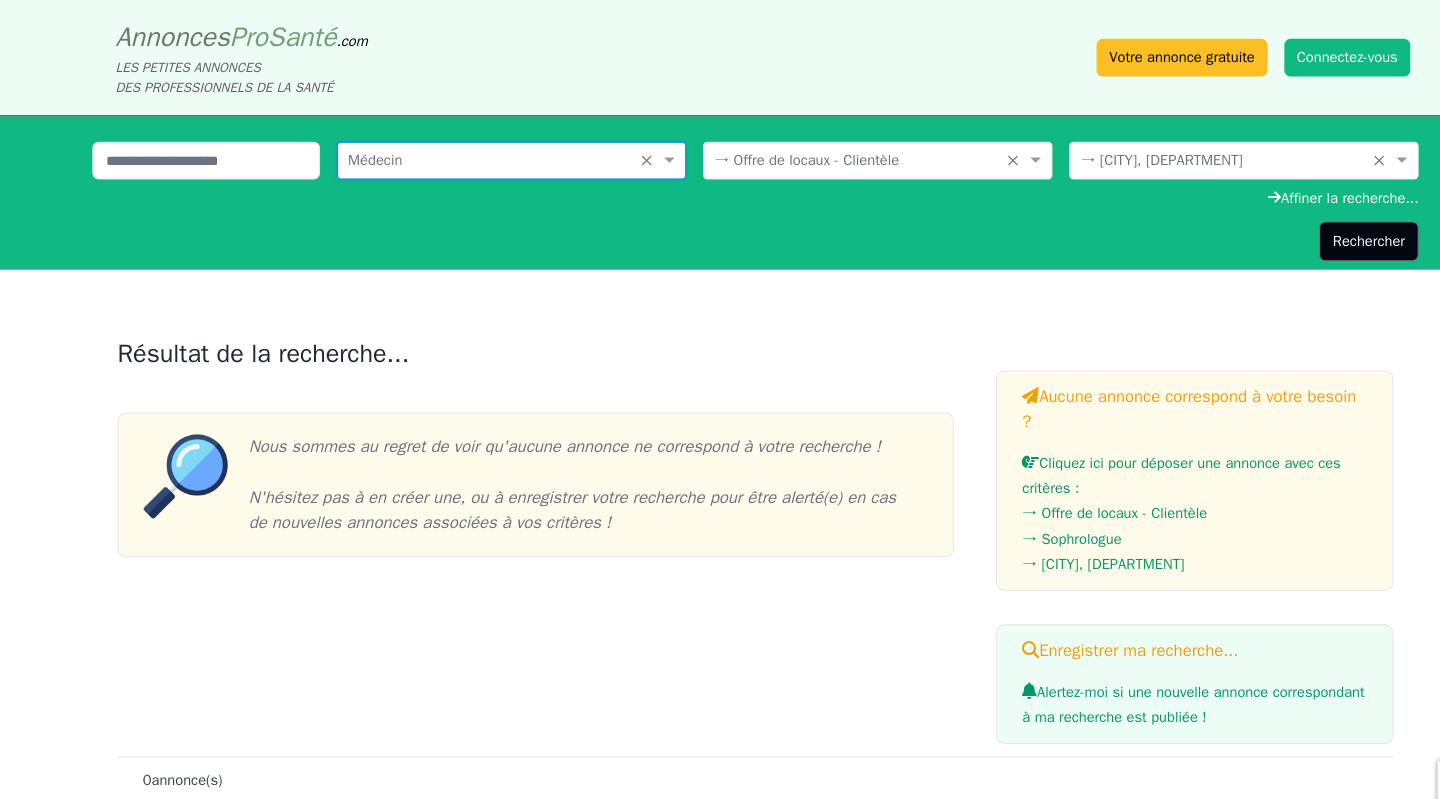 click on "Rechercher" at bounding box center [1304, 230] 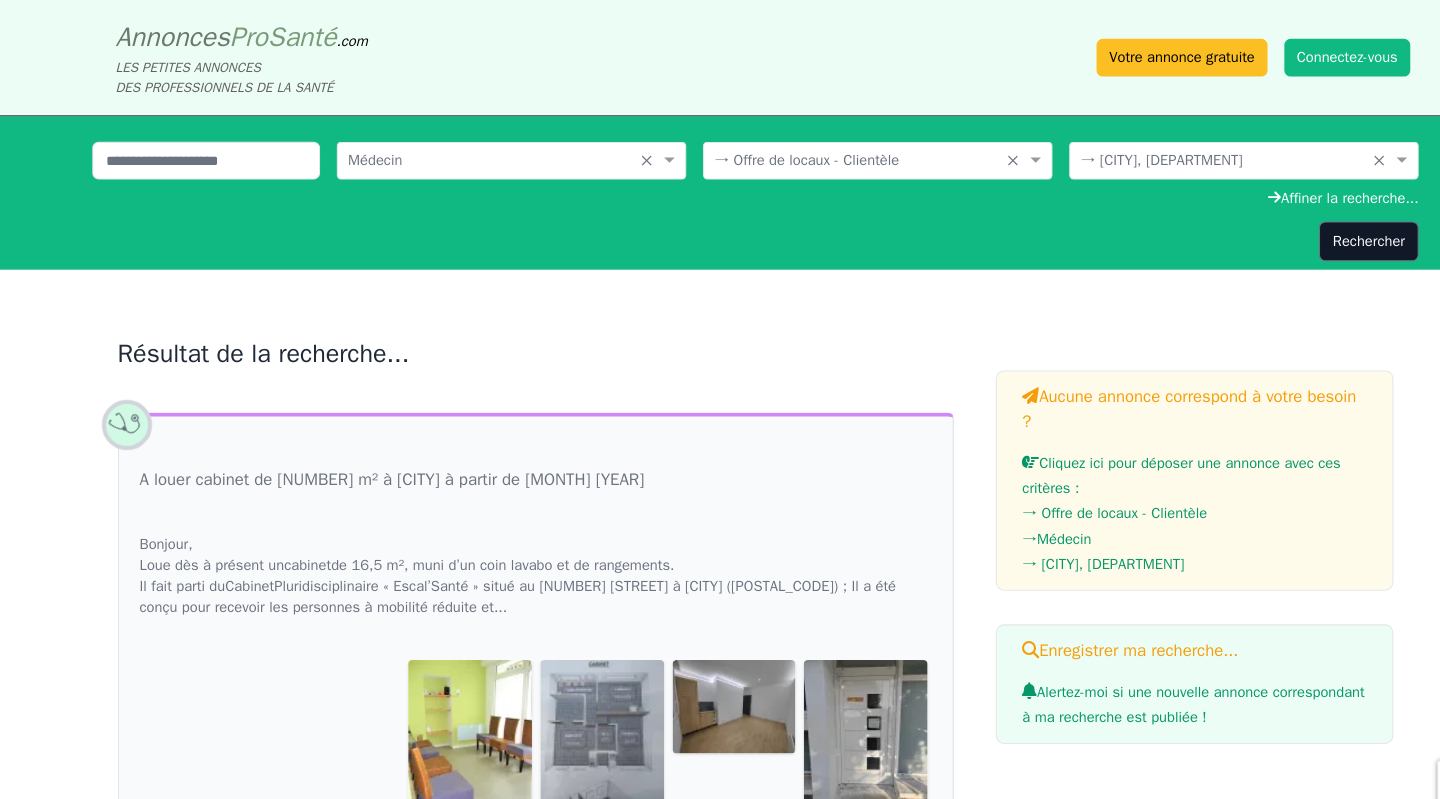 scroll, scrollTop: 0, scrollLeft: 0, axis: both 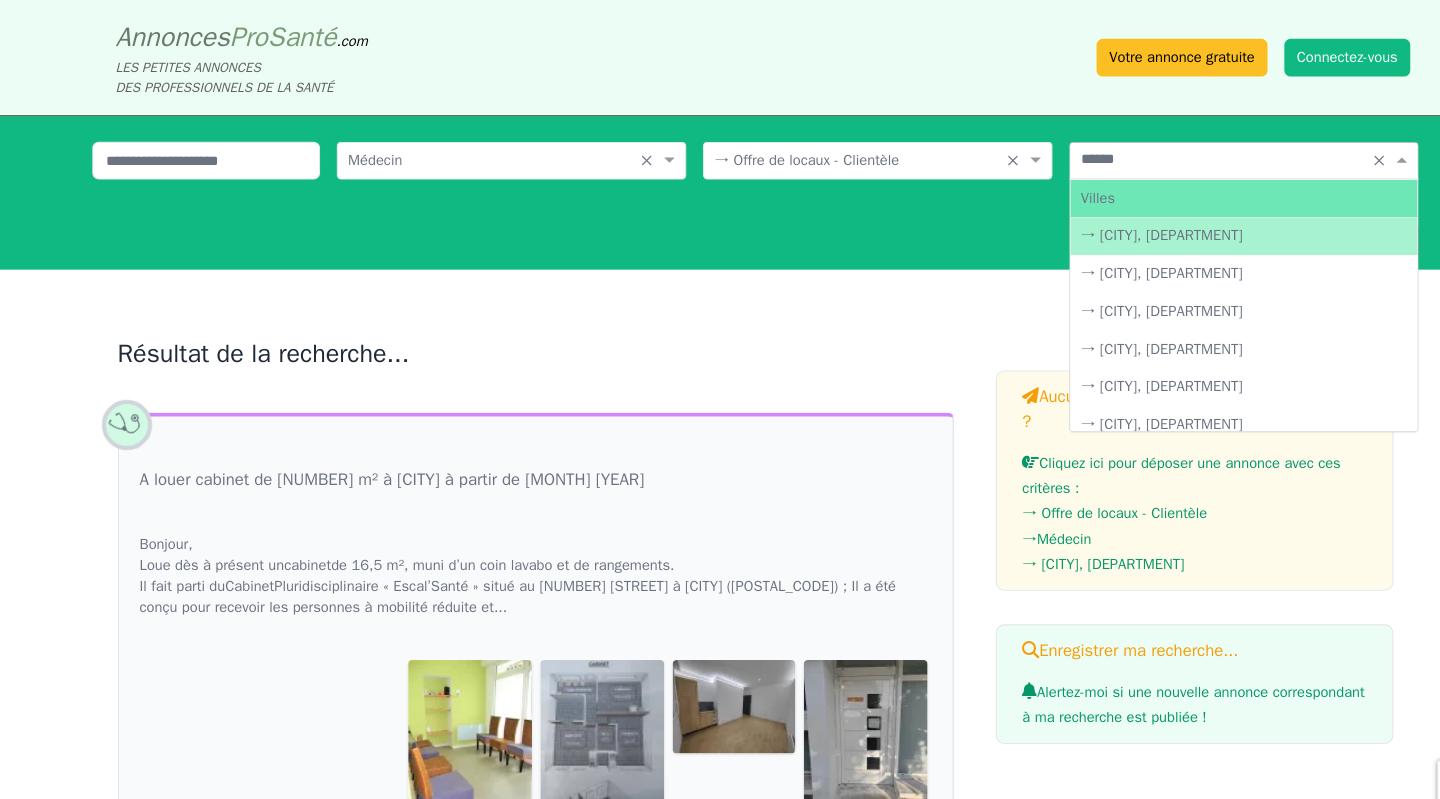click on "→ [CITY], [DEPARTMENT]" at bounding box center (1185, 225) 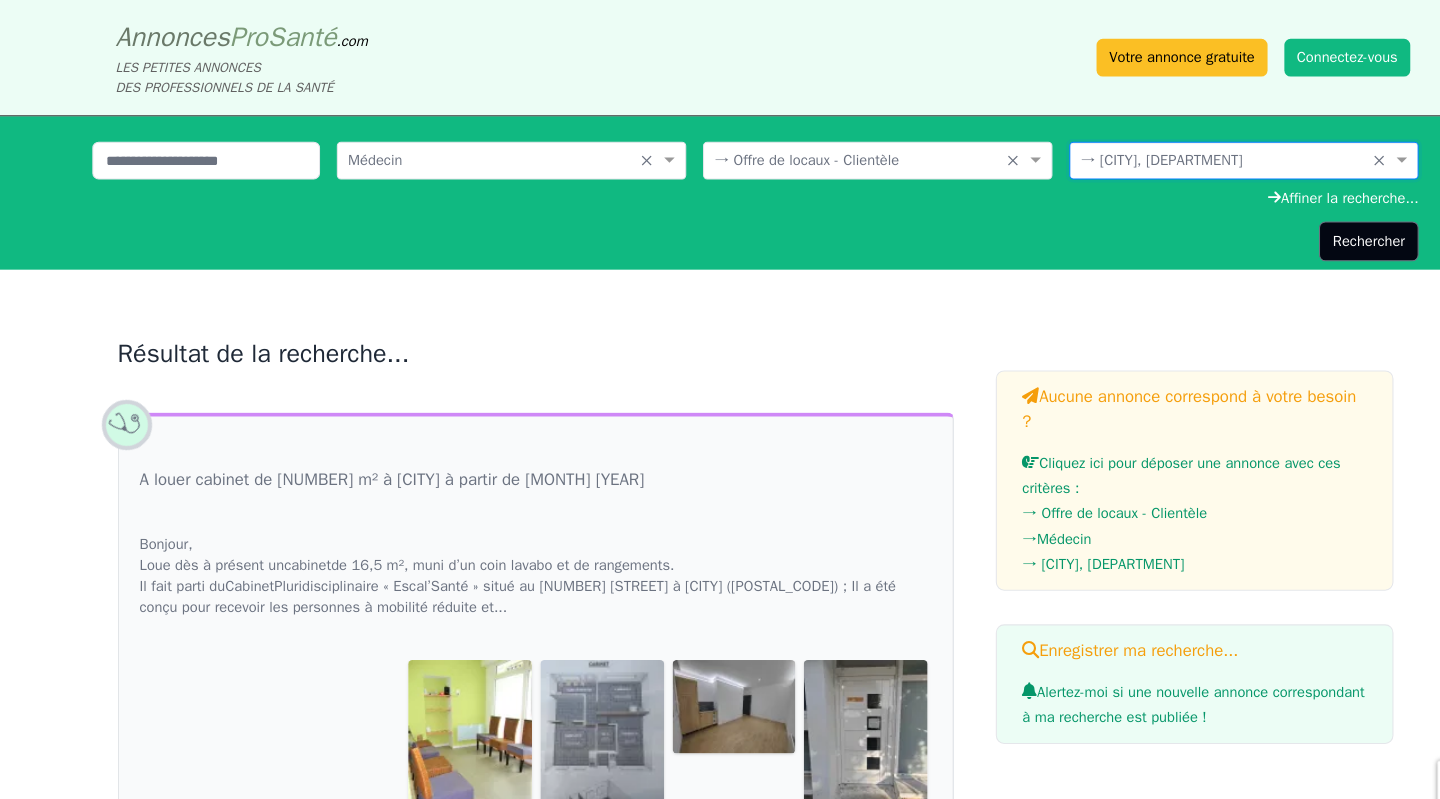click on "Rechercher" at bounding box center [1304, 230] 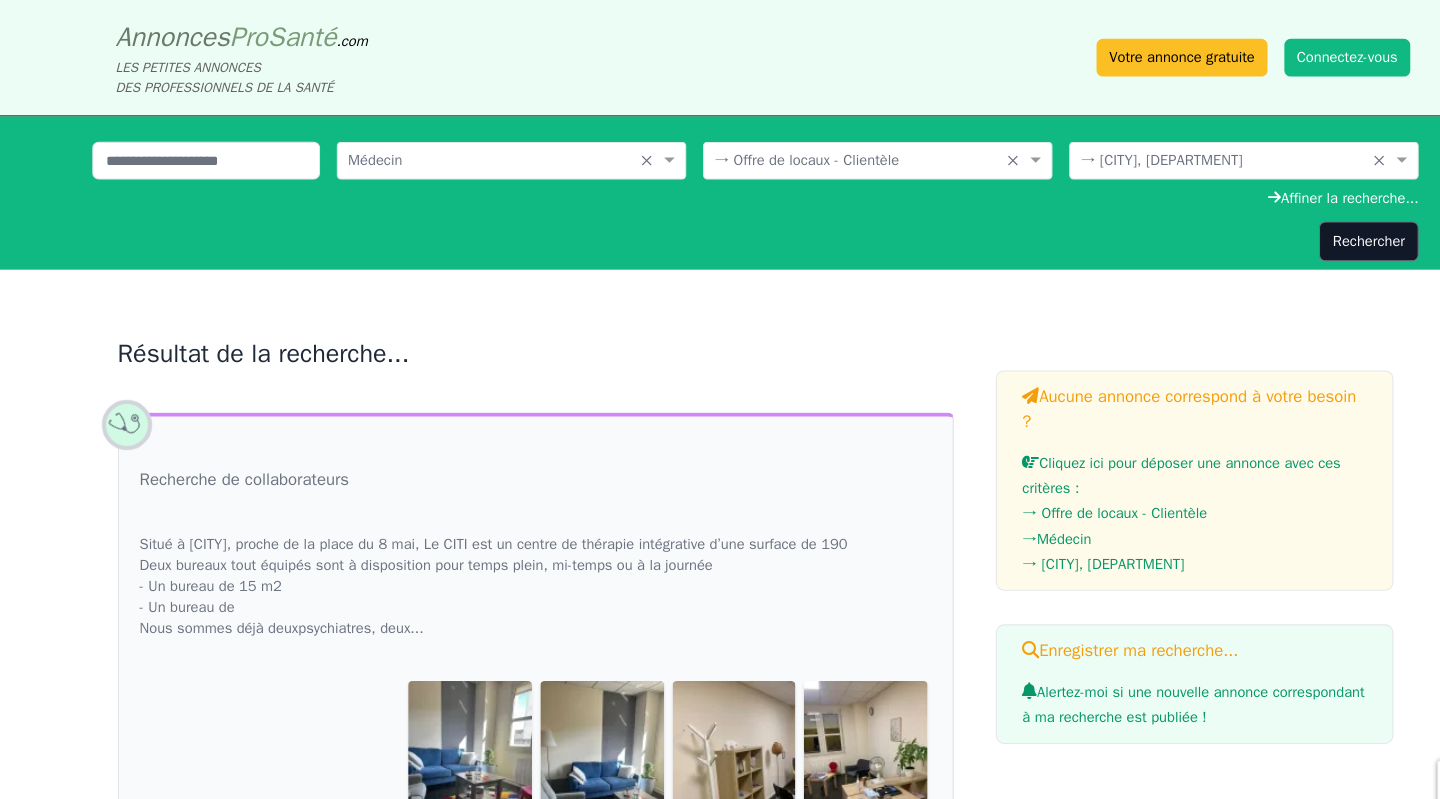 scroll, scrollTop: 0, scrollLeft: 0, axis: both 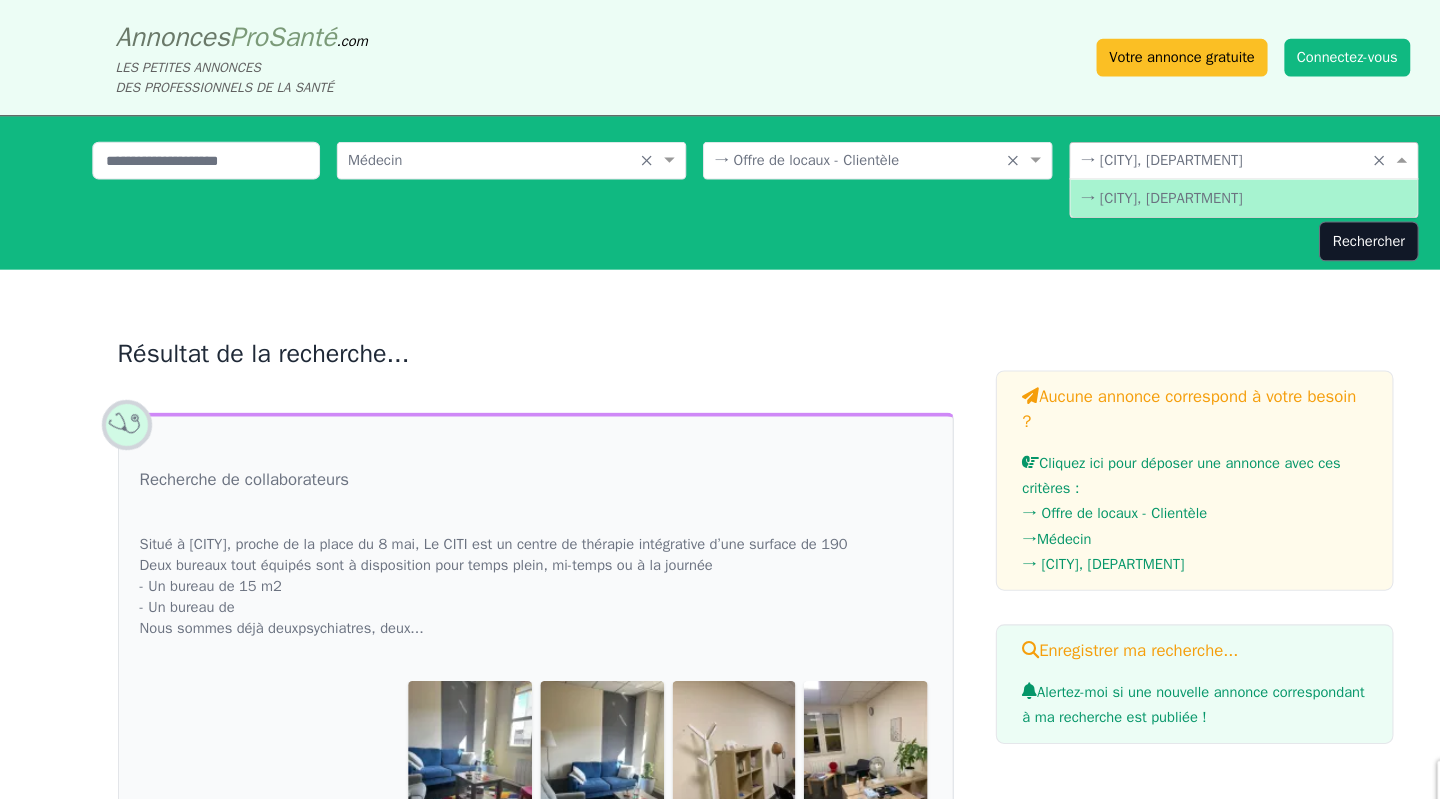 click at bounding box center (1165, 151) 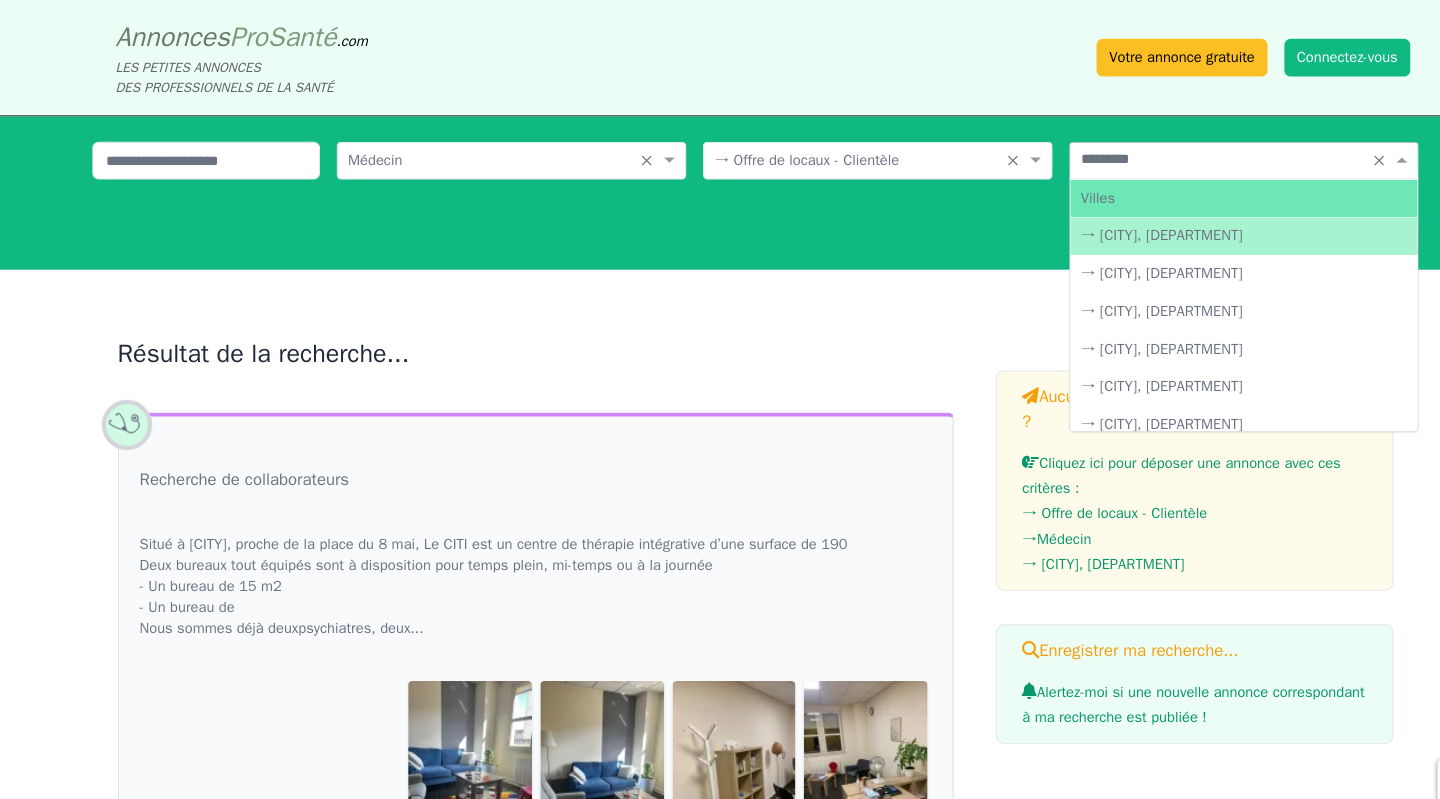 click on "→ [CITY], [DEPARTMENT]" at bounding box center [1185, 225] 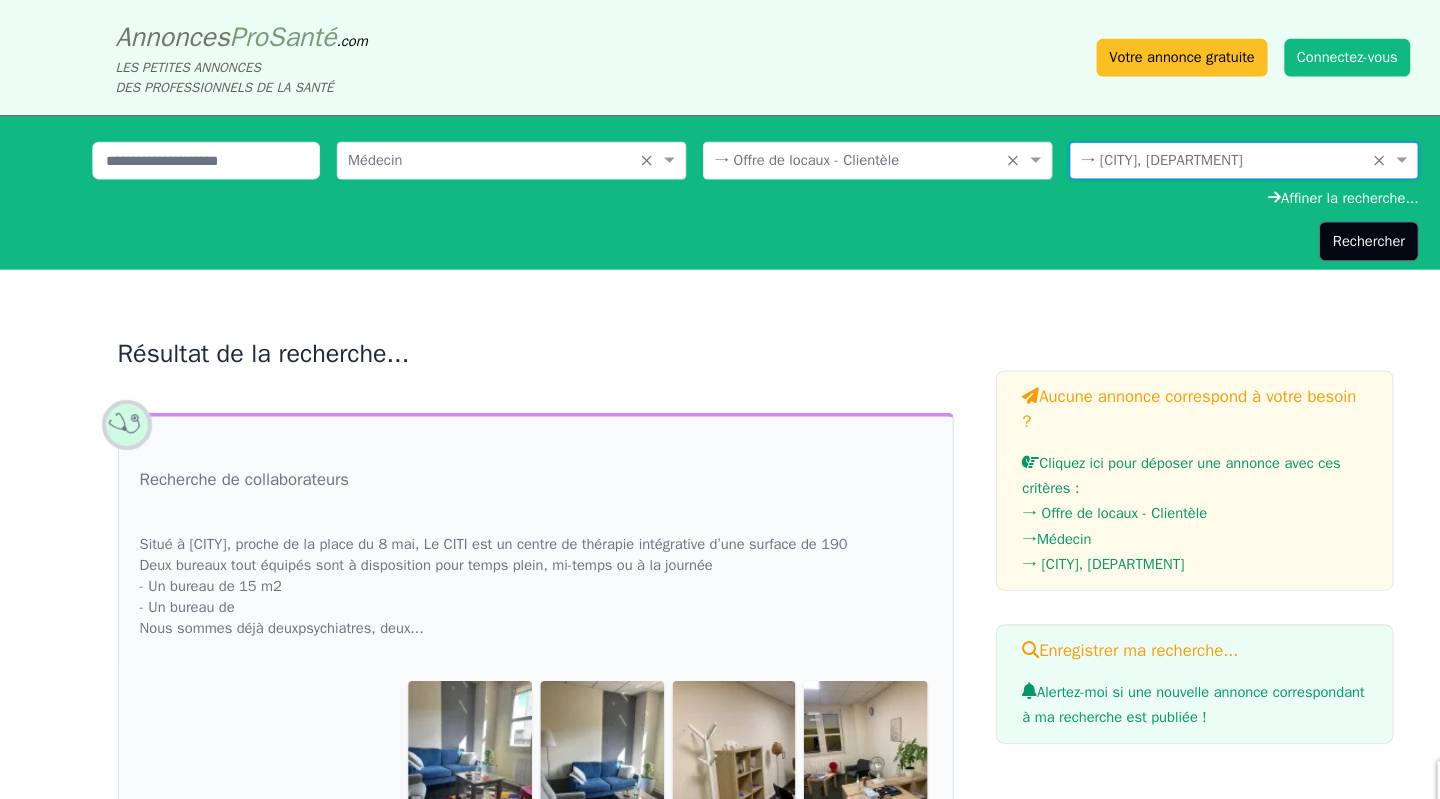click on "Rechercher" at bounding box center (1304, 230) 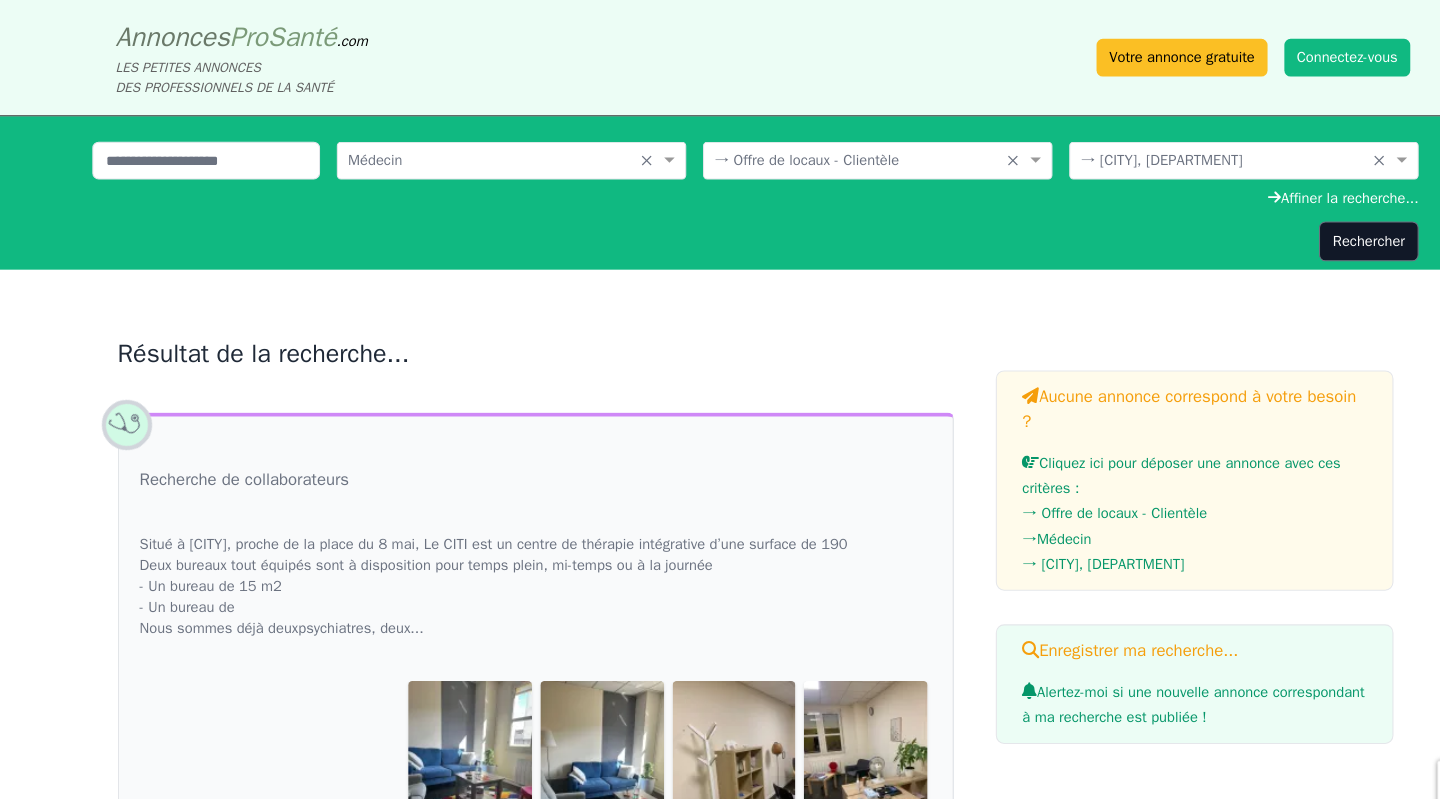 scroll, scrollTop: 0, scrollLeft: 0, axis: both 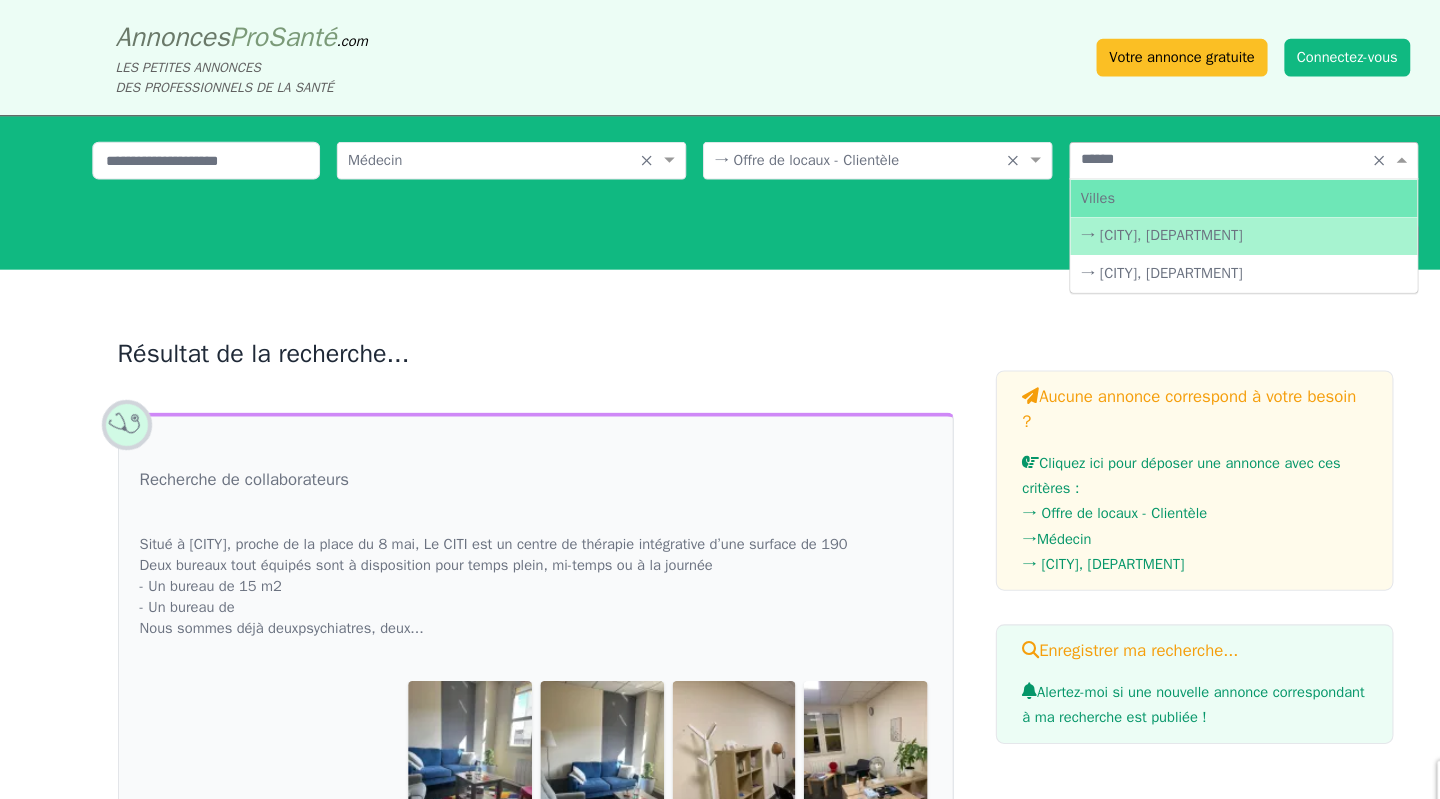 click on "→ [CITY], [DEPARTMENT]" at bounding box center [1185, 225] 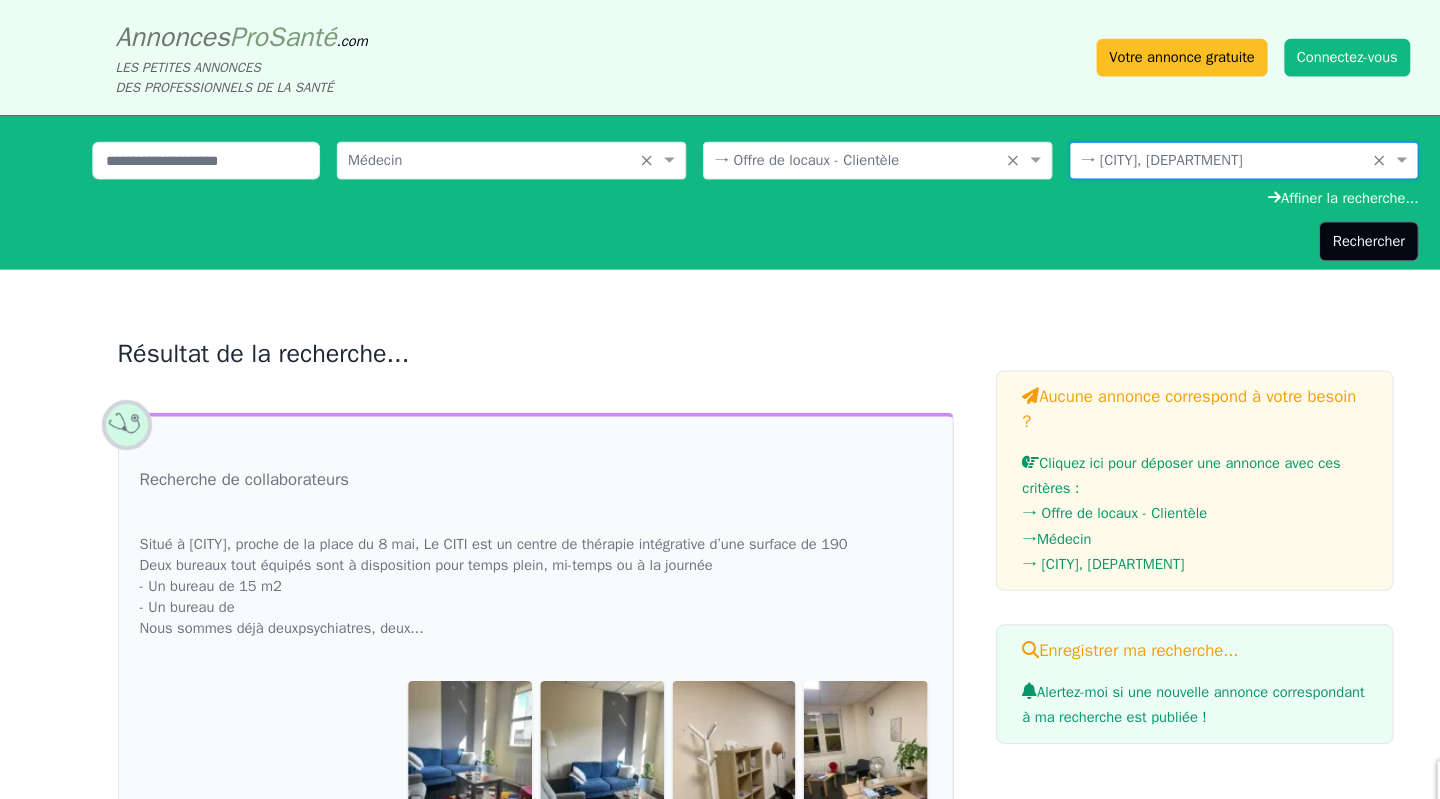 click on "Rechercher" at bounding box center [1304, 230] 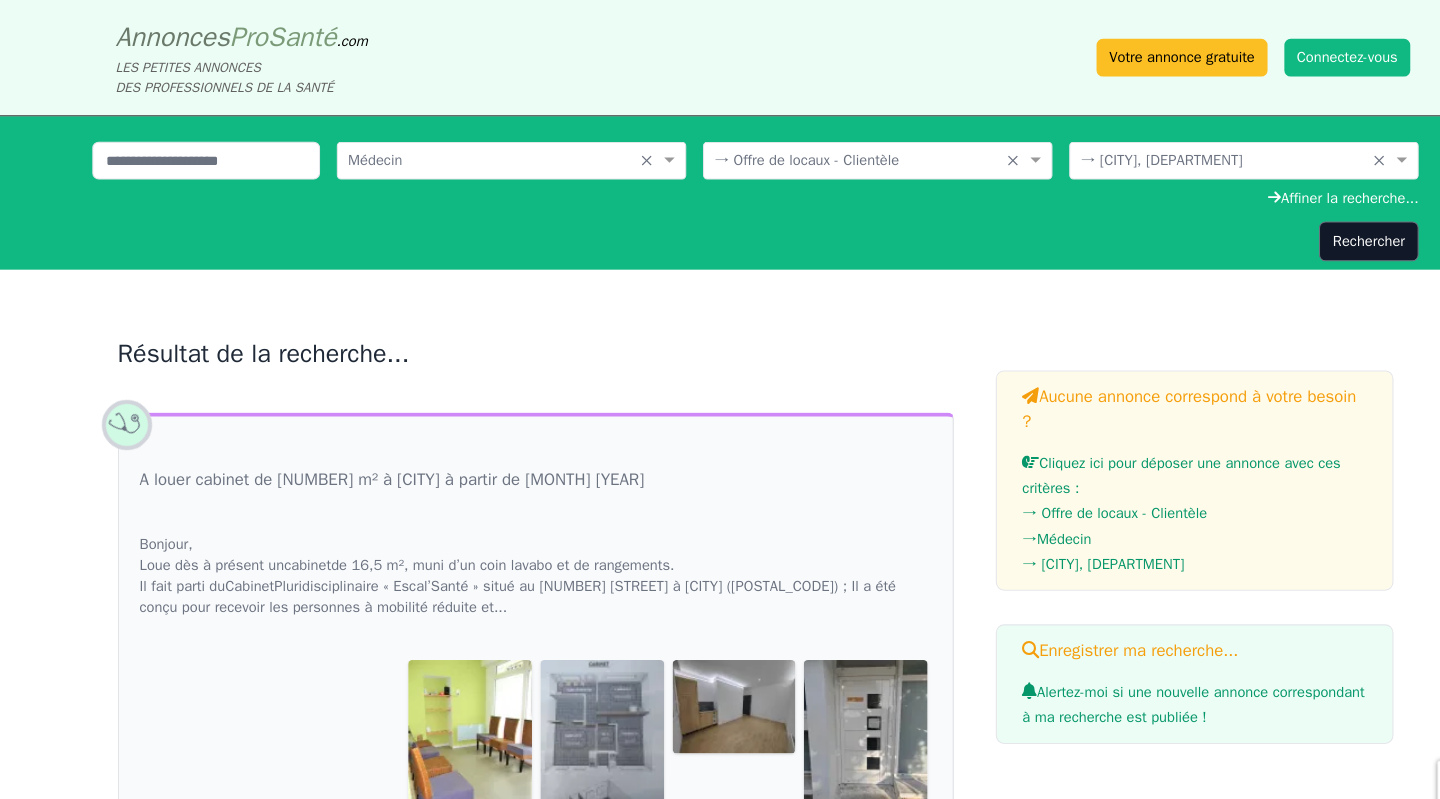 scroll, scrollTop: 0, scrollLeft: 0, axis: both 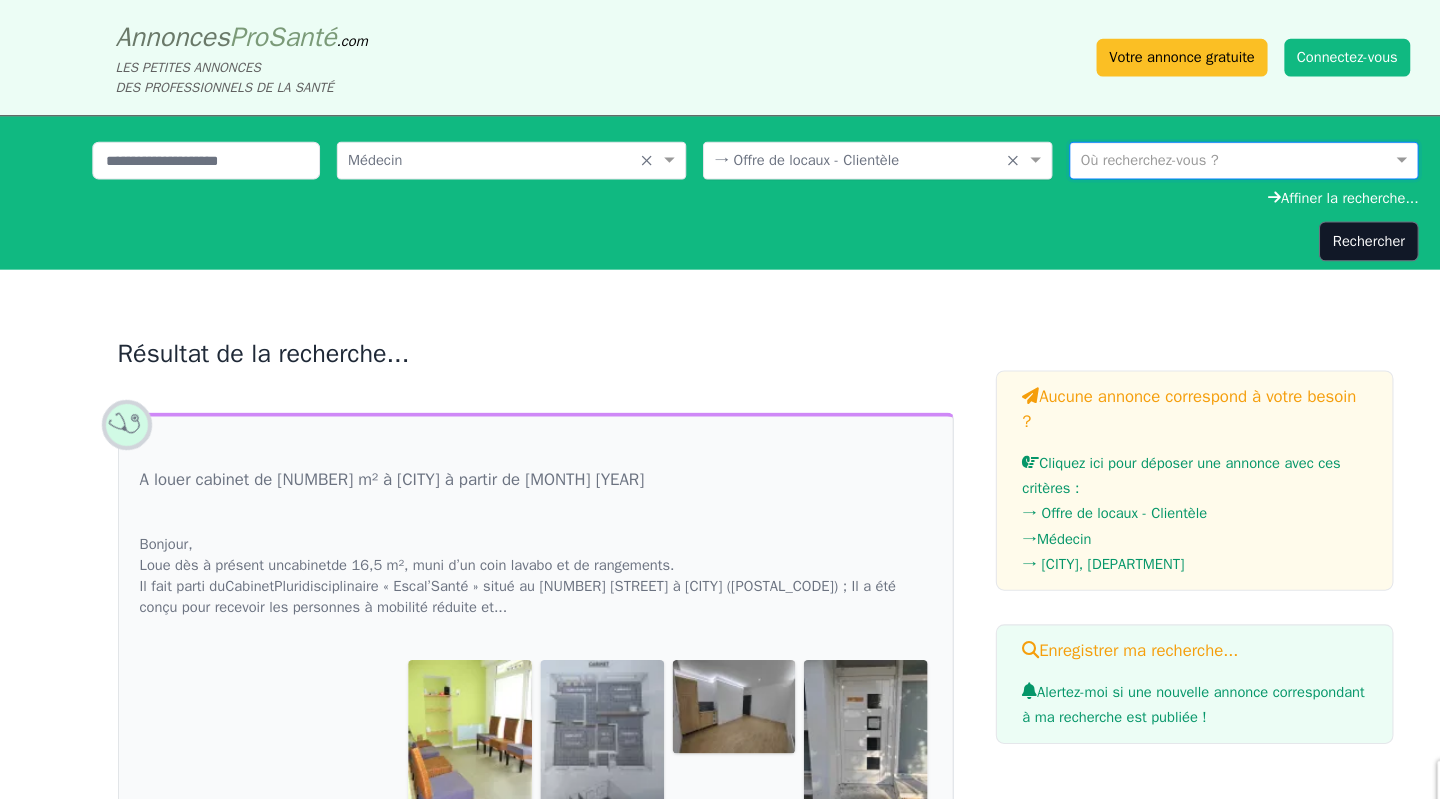 click at bounding box center (816, 151) 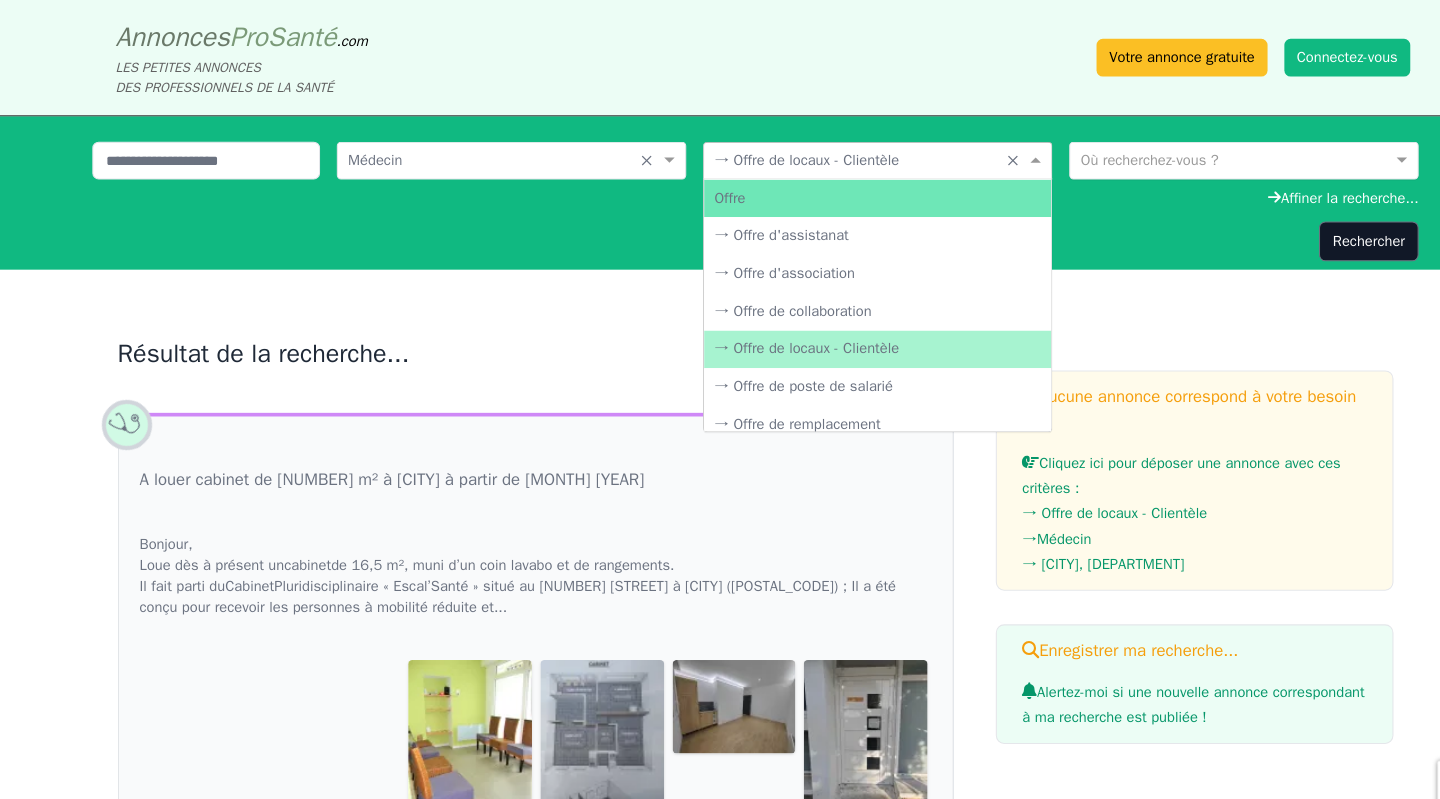 click on "→ Offre de locaux - Clientèle" at bounding box center (836, 333) 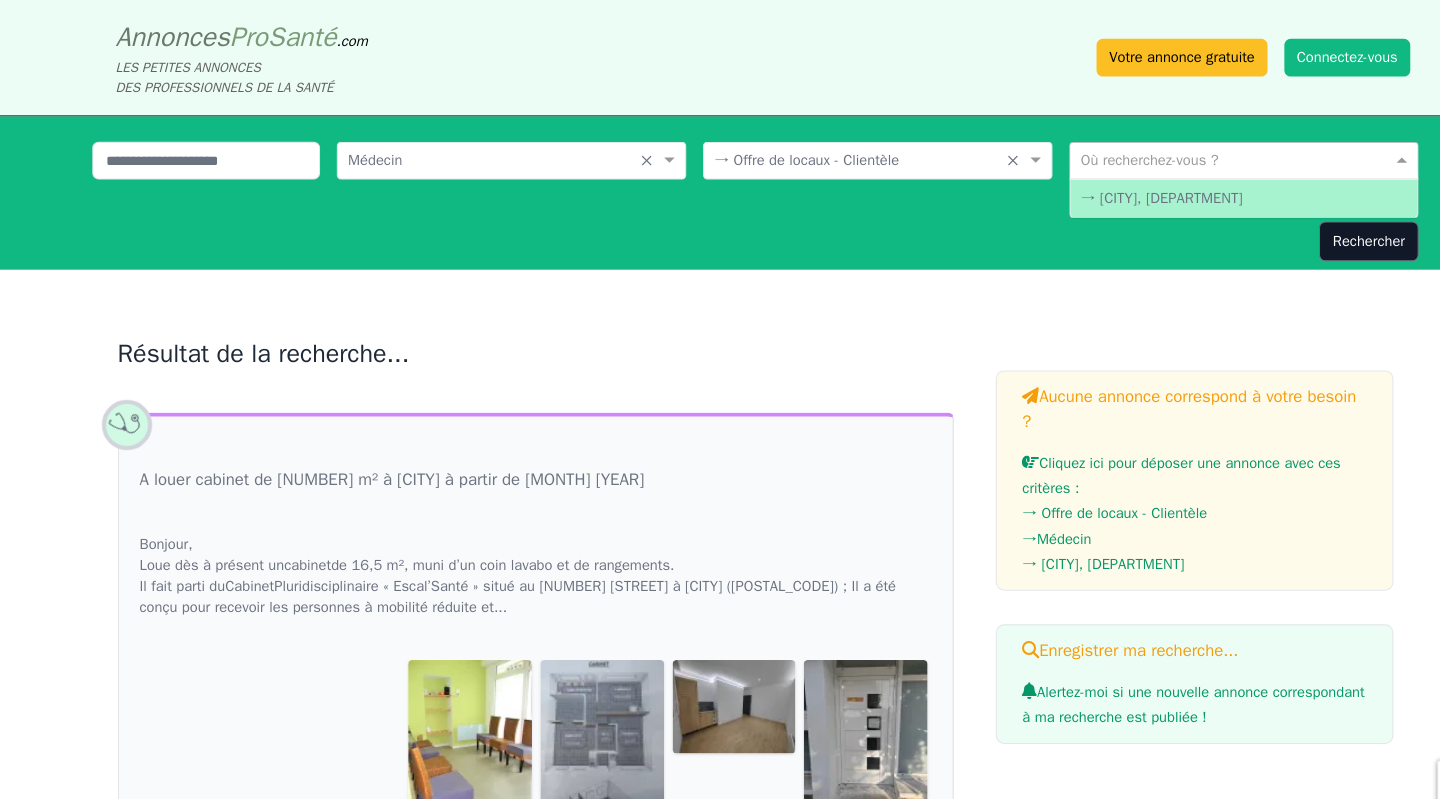 click at bounding box center (1165, 151) 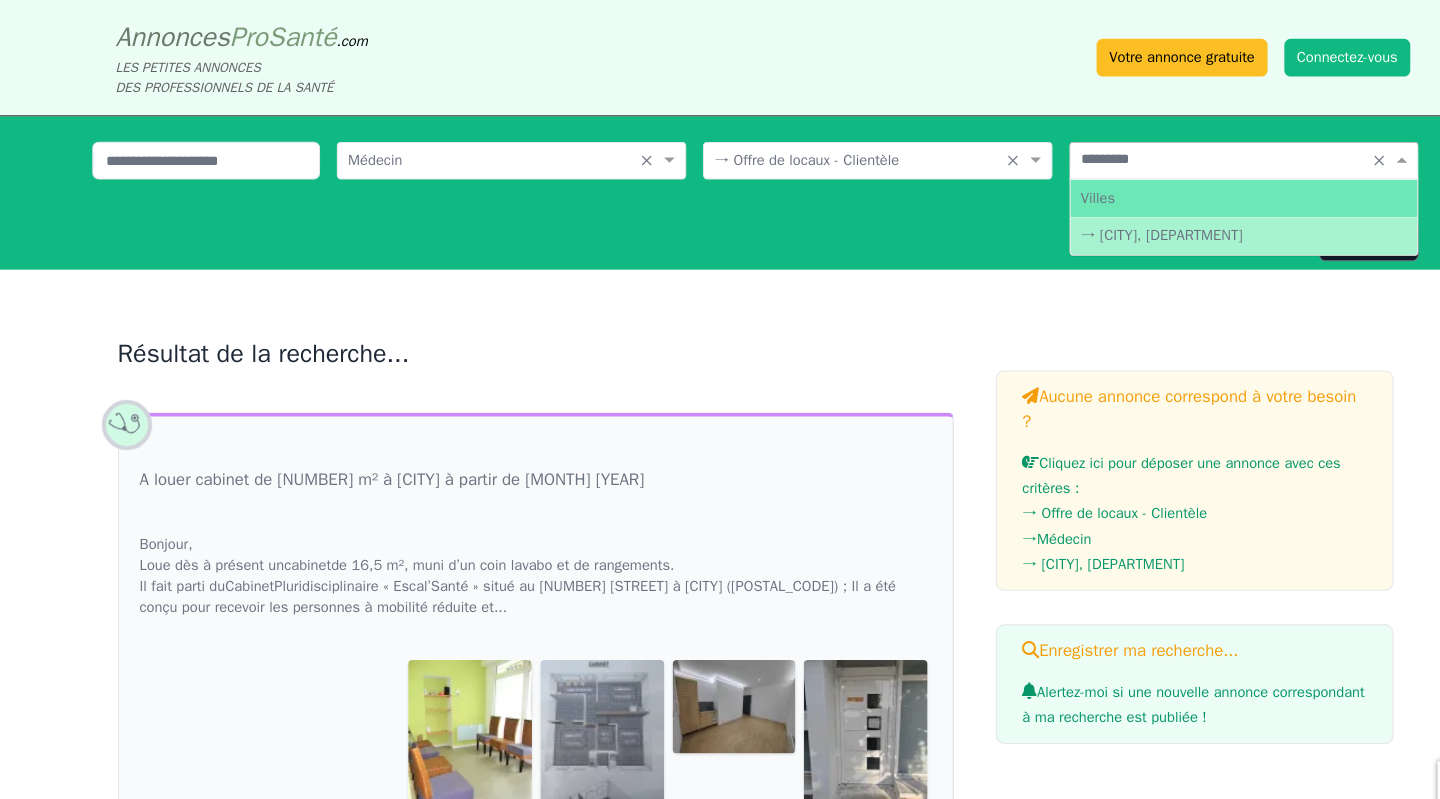 click on "→ [CITY], [DEPARTMENT]" at bounding box center (1185, 225) 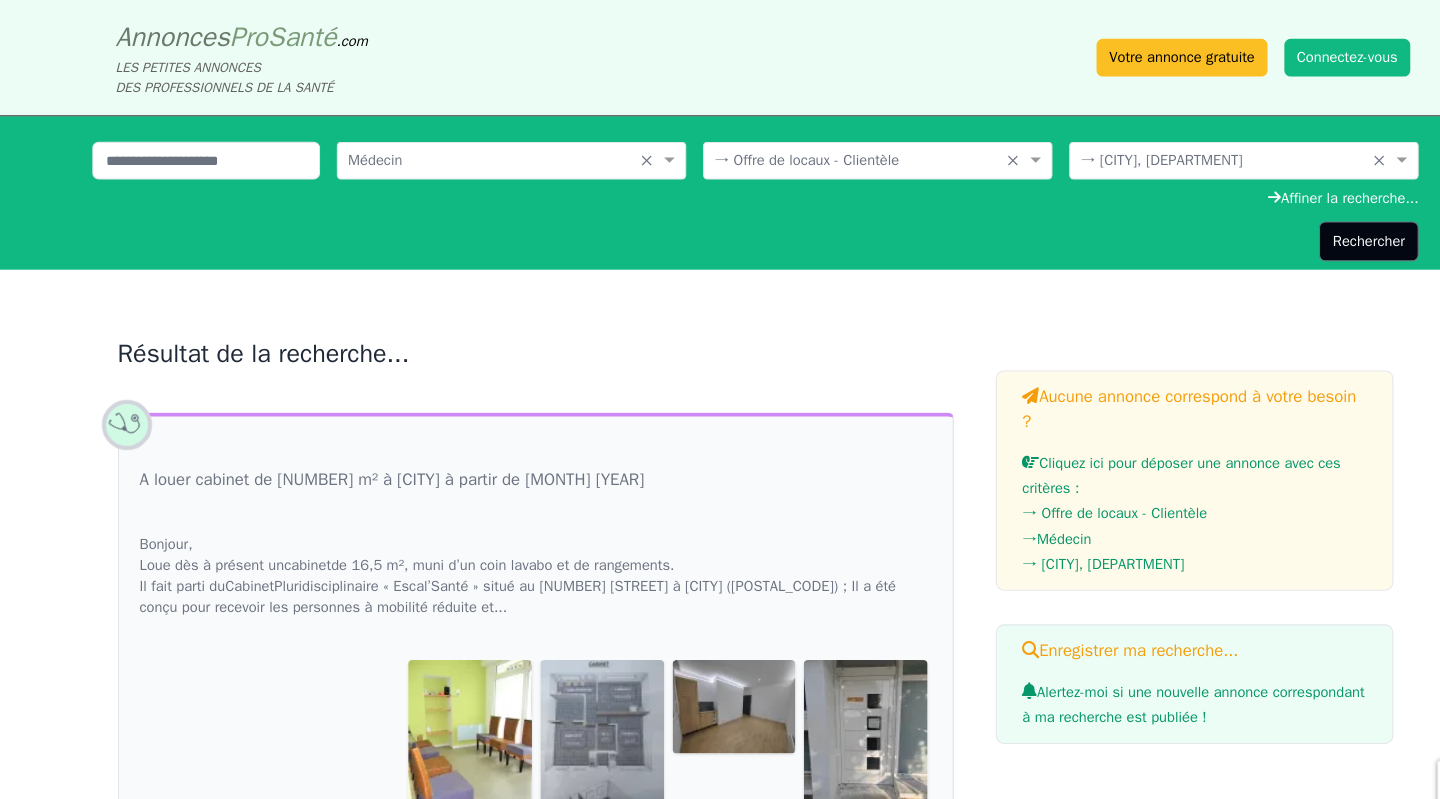 click on "Rechercher" at bounding box center [1304, 230] 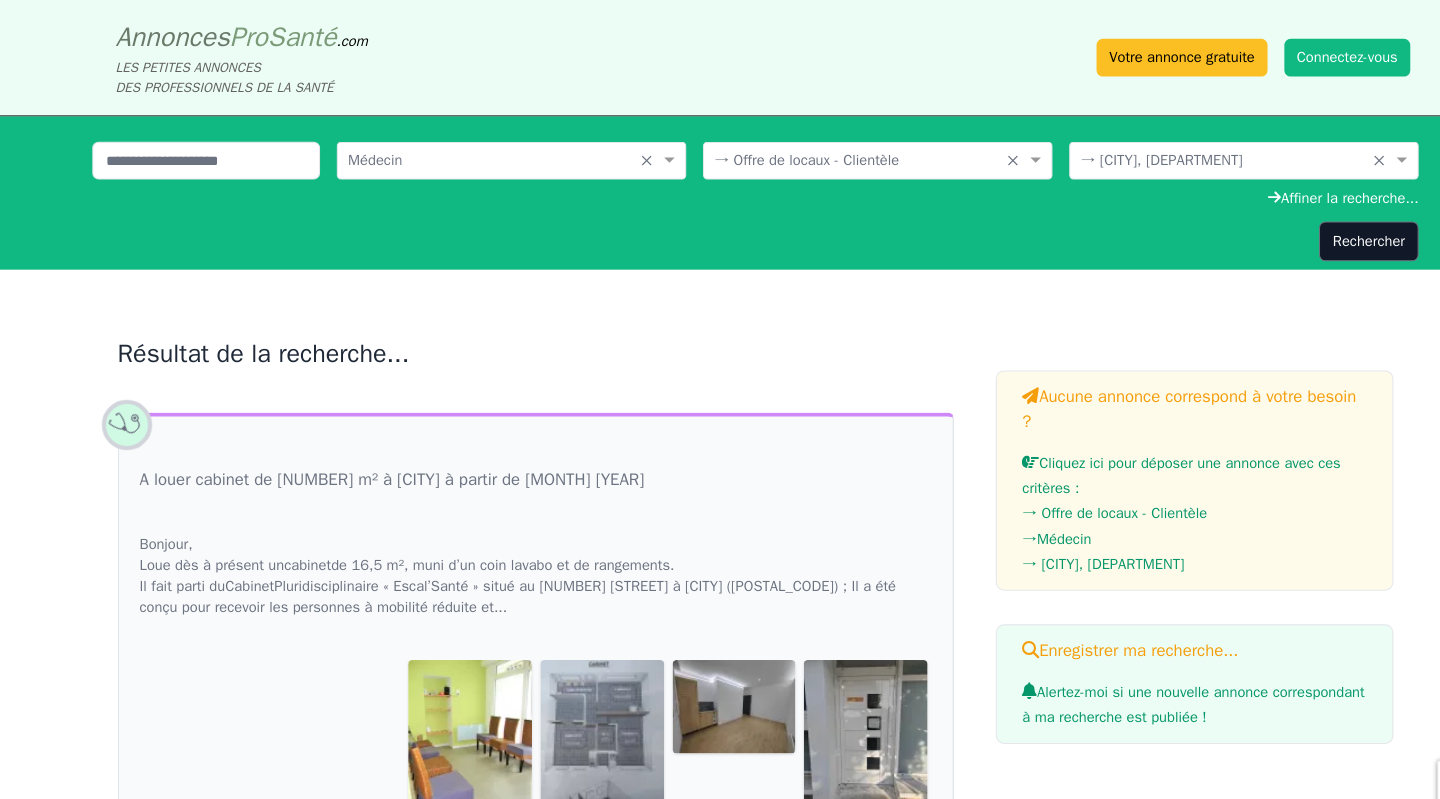 scroll, scrollTop: 0, scrollLeft: 0, axis: both 